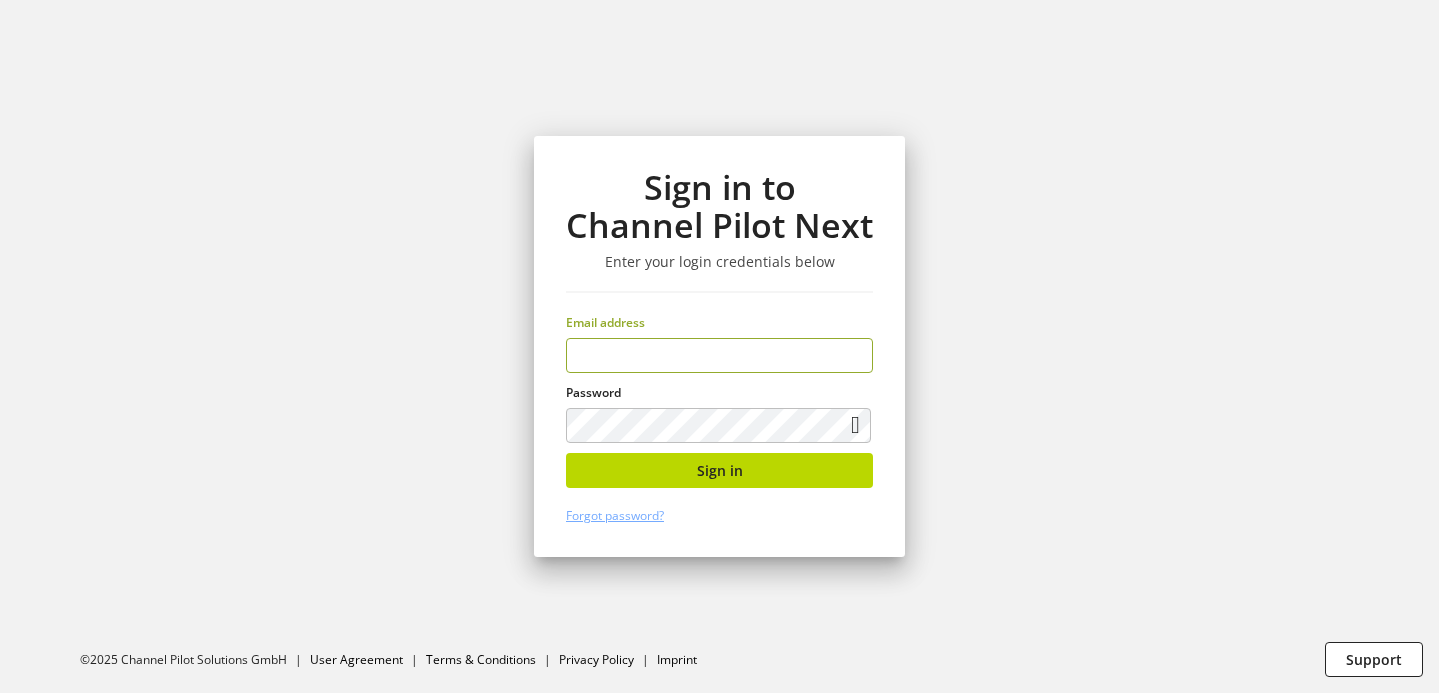 scroll, scrollTop: 0, scrollLeft: 0, axis: both 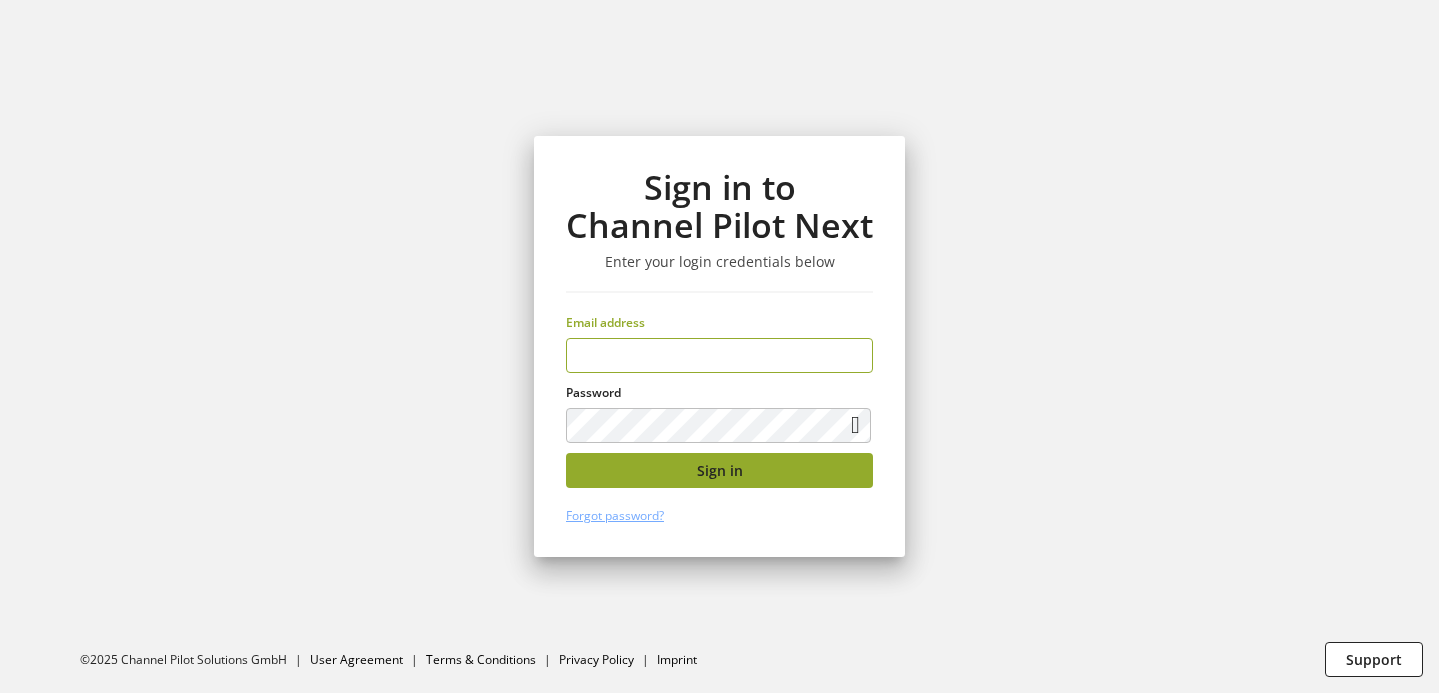 type on "**********" 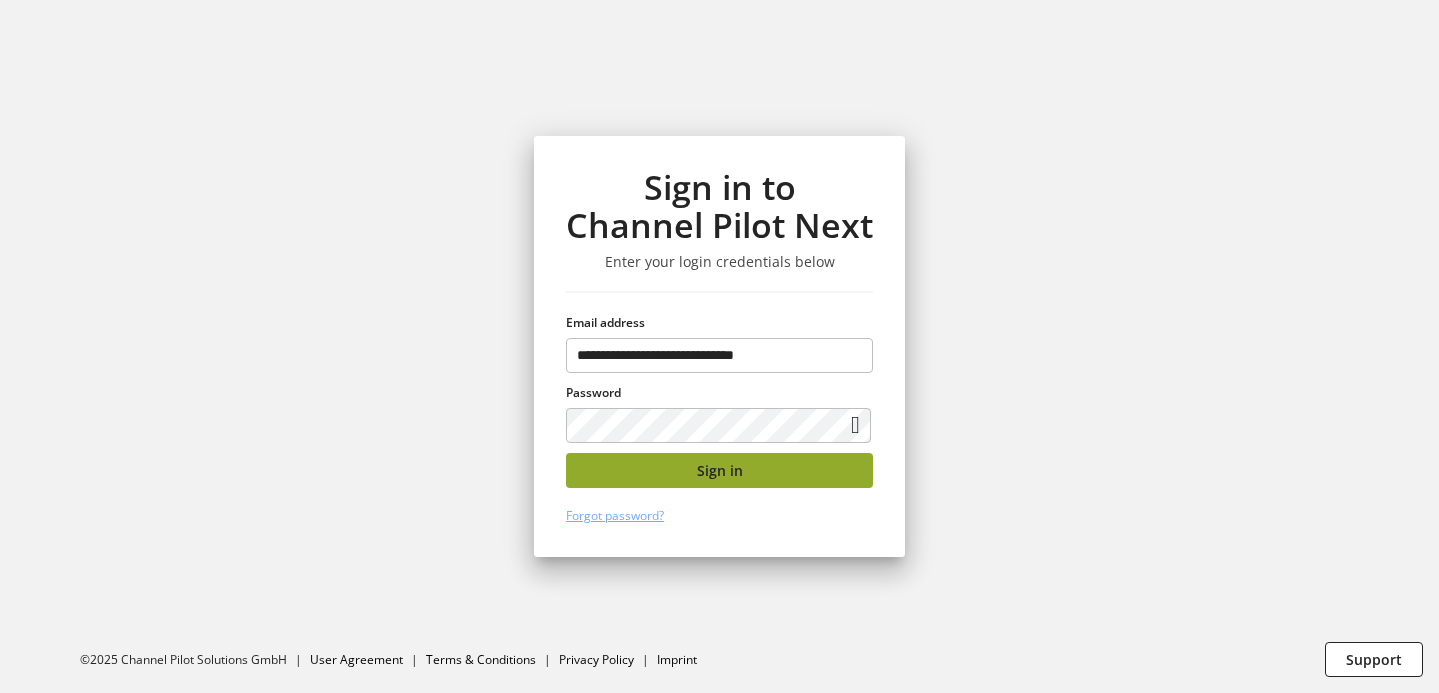 click on "Sign in" at bounding box center (719, 470) 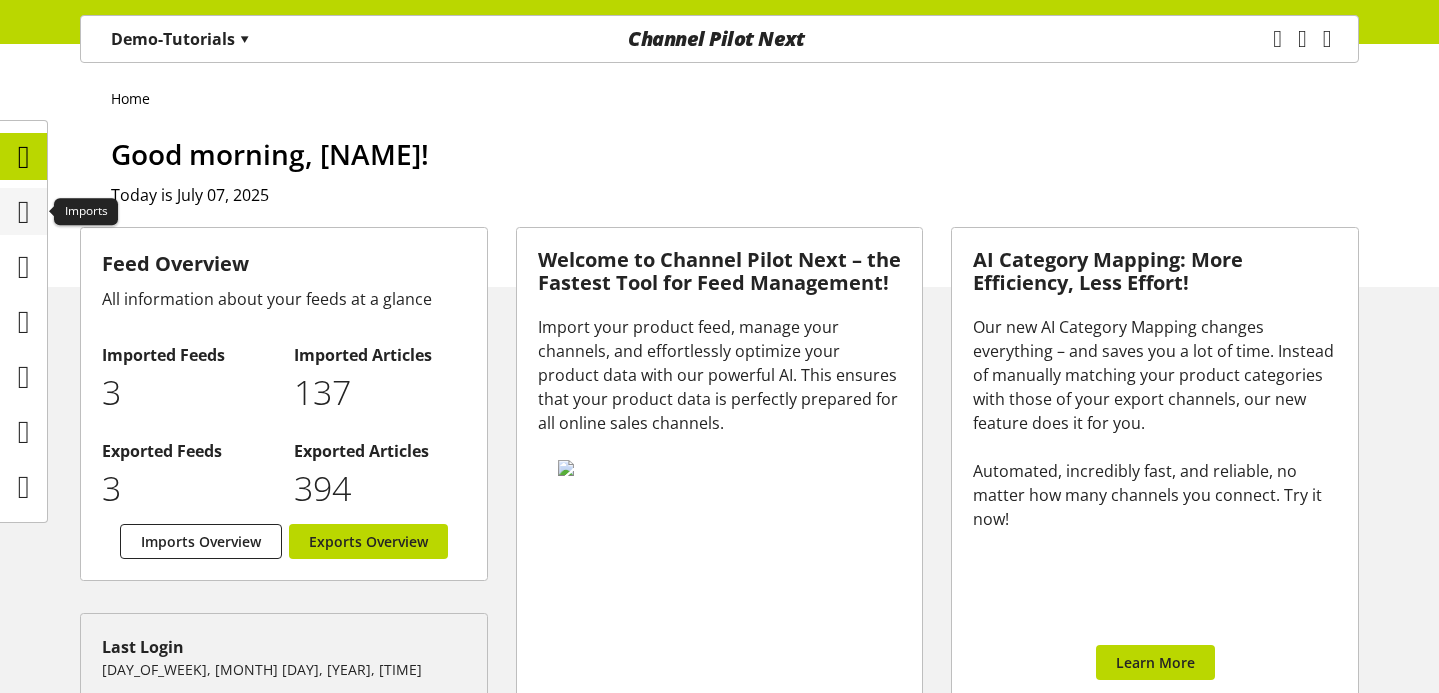 click at bounding box center [23, 211] 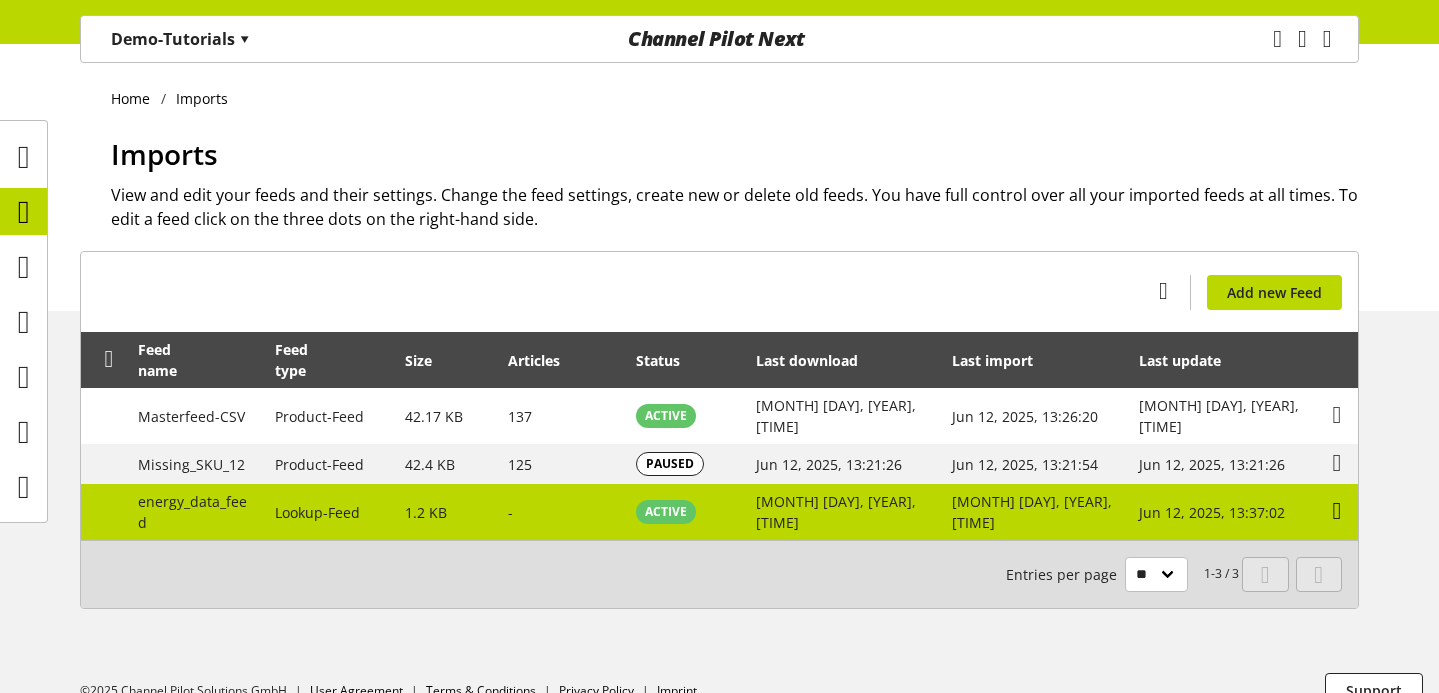 click at bounding box center (1337, 415) 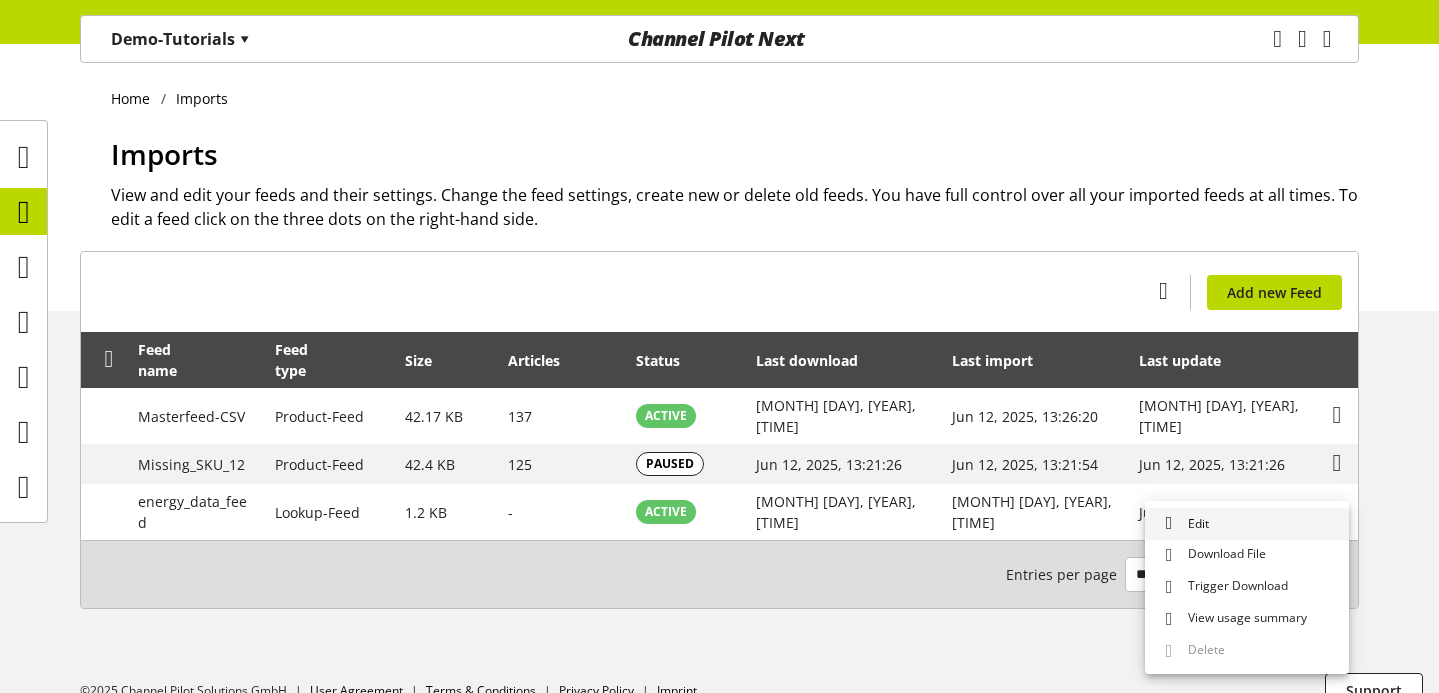 click on "Edit" at bounding box center [1247, 524] 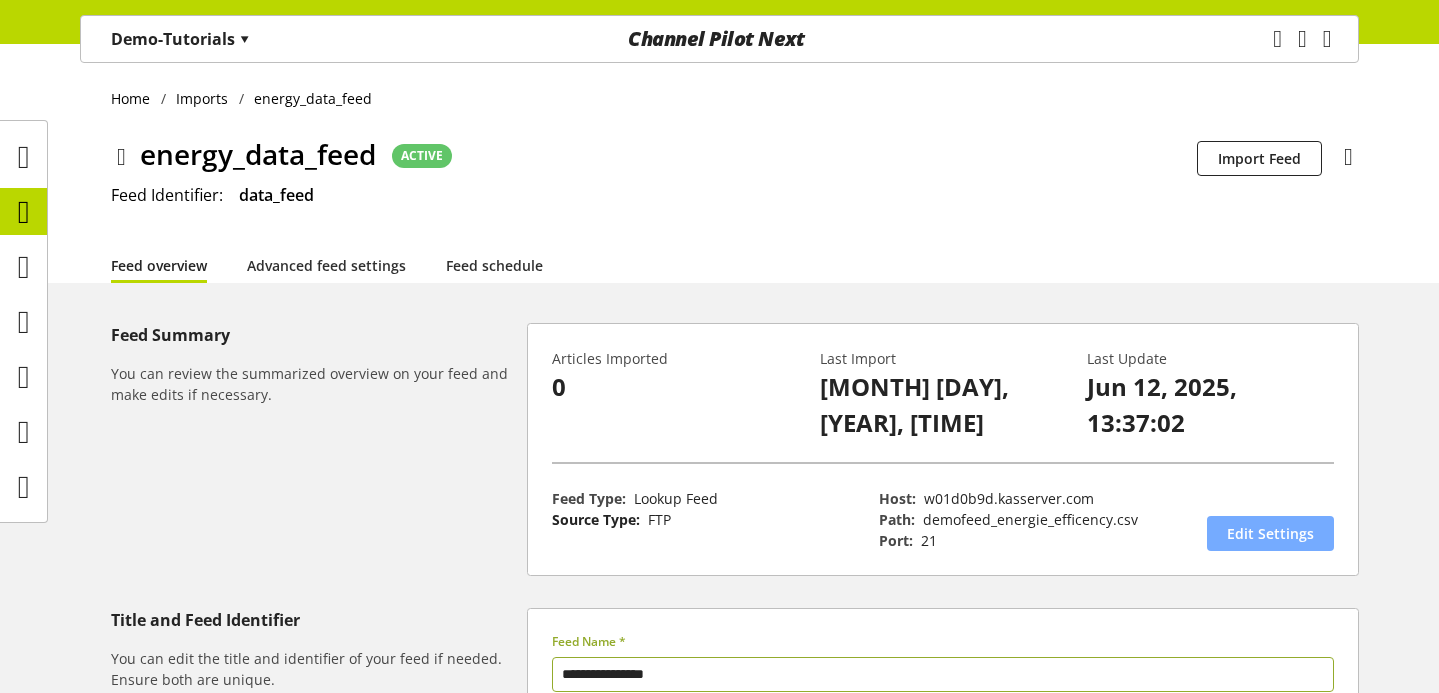 click on "Edit Settings" at bounding box center (1270, 533) 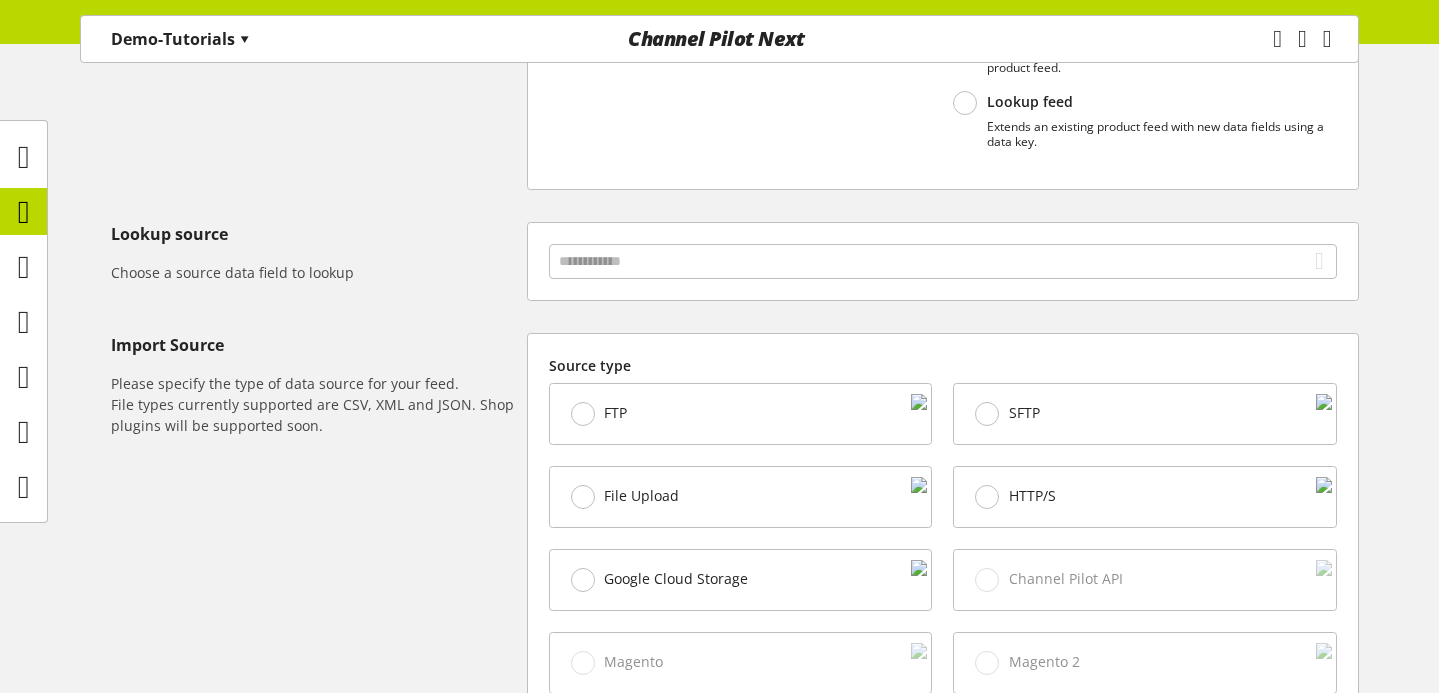 scroll, scrollTop: 410, scrollLeft: 0, axis: vertical 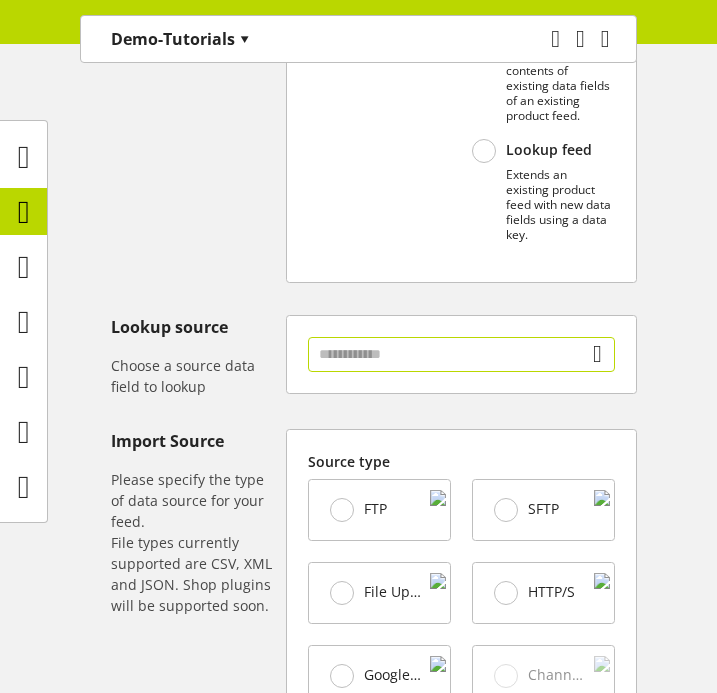 click at bounding box center (461, 354) 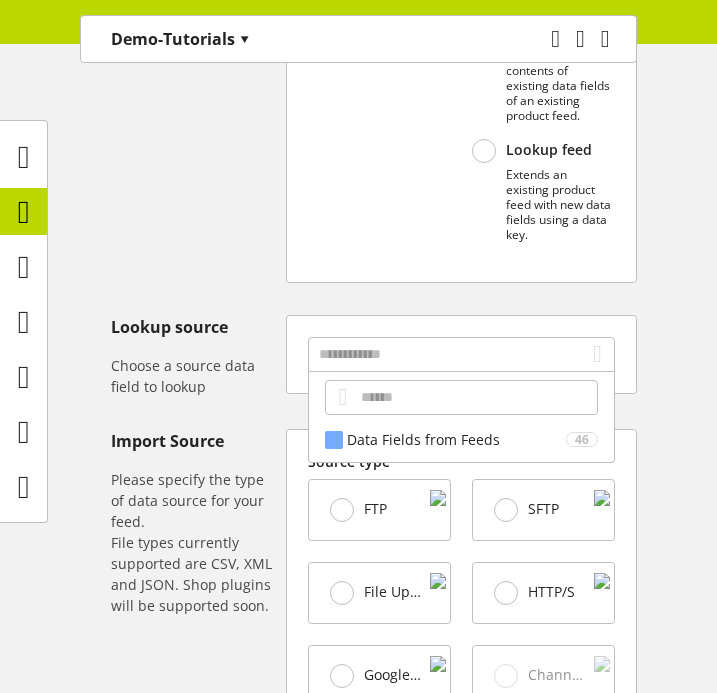 click on "**********" at bounding box center (358, 696) 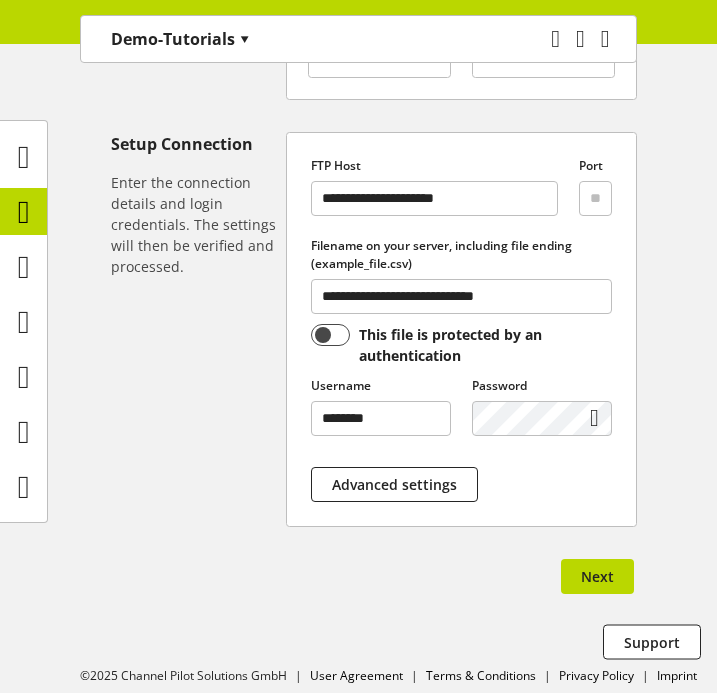 scroll, scrollTop: 1339, scrollLeft: 0, axis: vertical 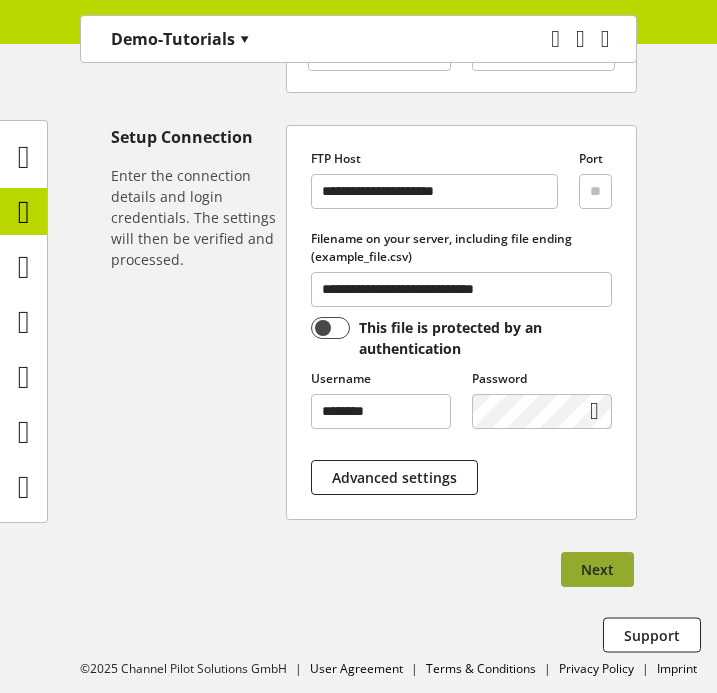 click on "Next" at bounding box center (597, 569) 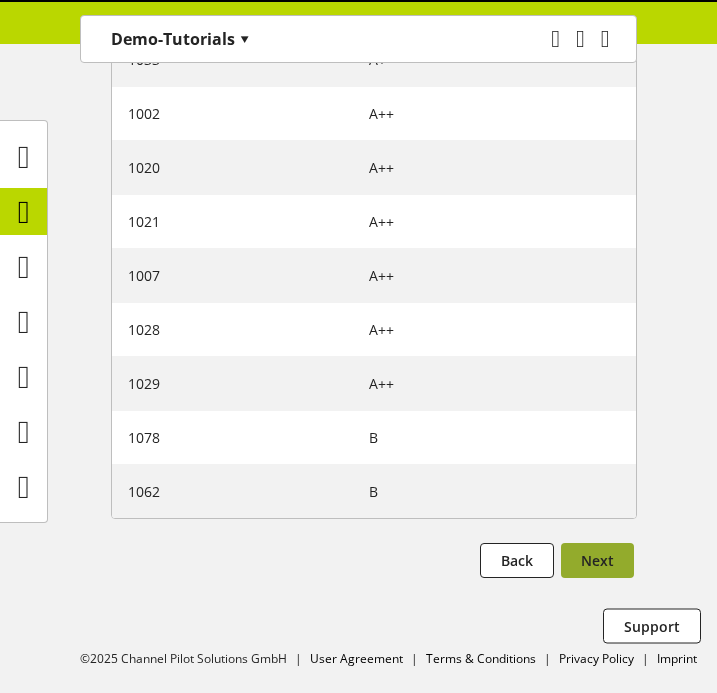 scroll, scrollTop: 0, scrollLeft: 0, axis: both 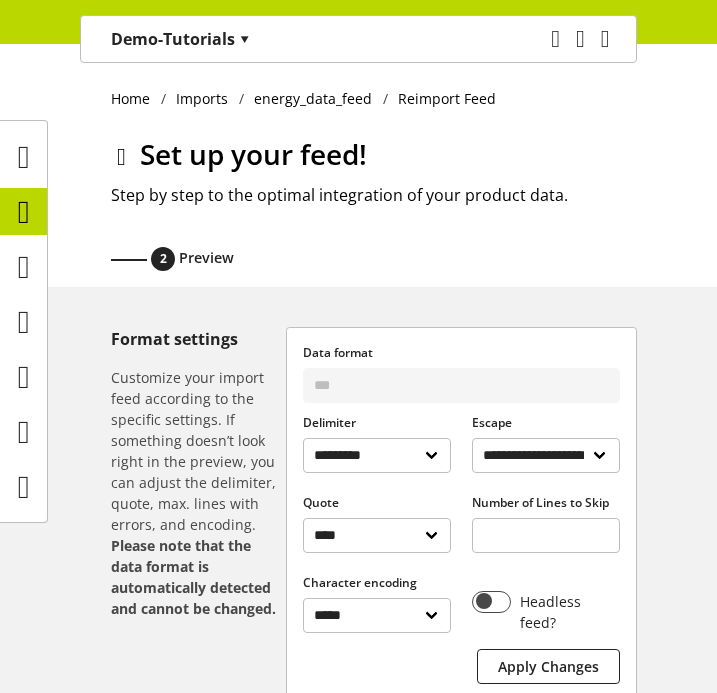 click at bounding box center [121, 157] 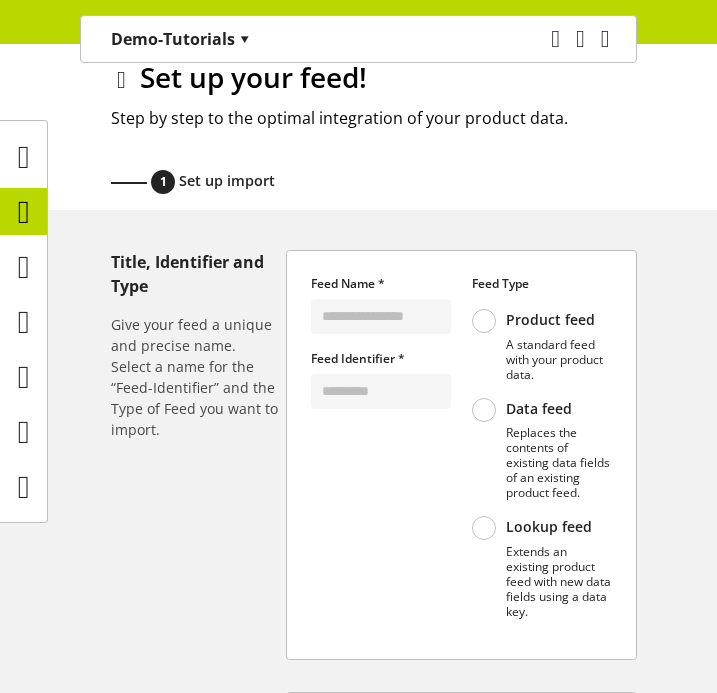 scroll, scrollTop: 76, scrollLeft: 0, axis: vertical 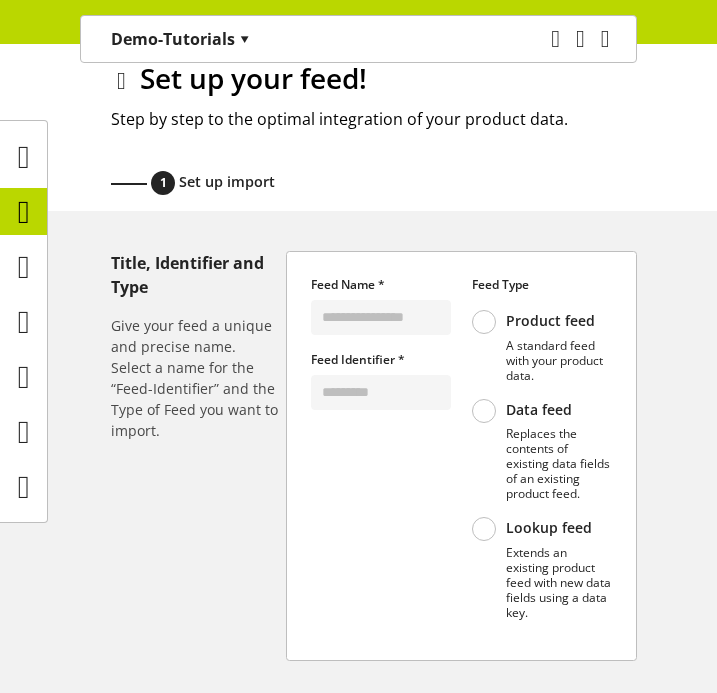 click at bounding box center [121, 81] 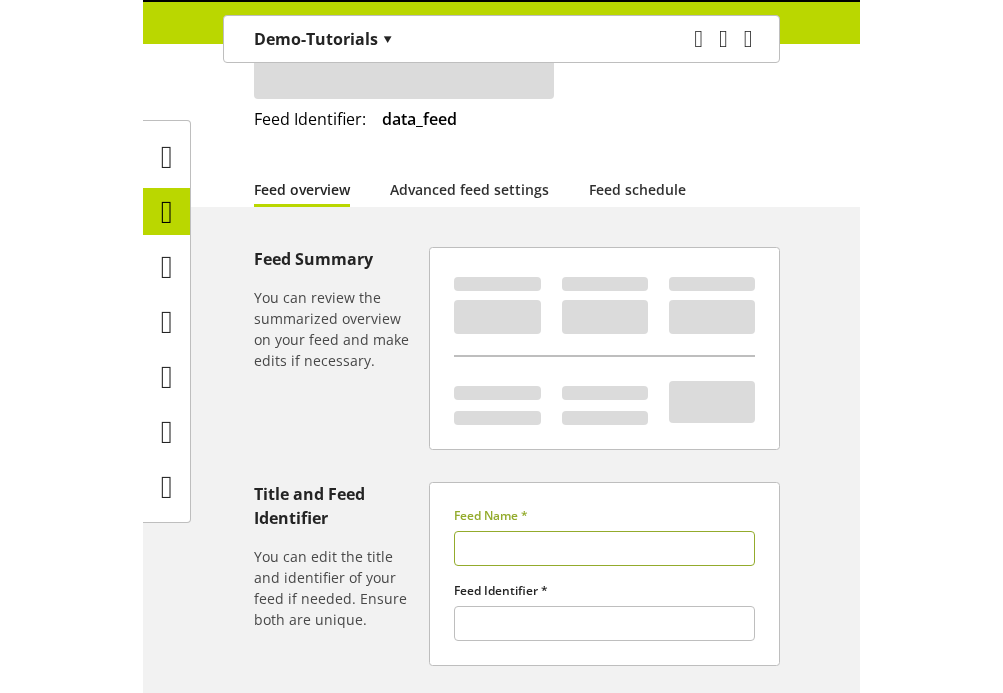 scroll, scrollTop: 0, scrollLeft: 0, axis: both 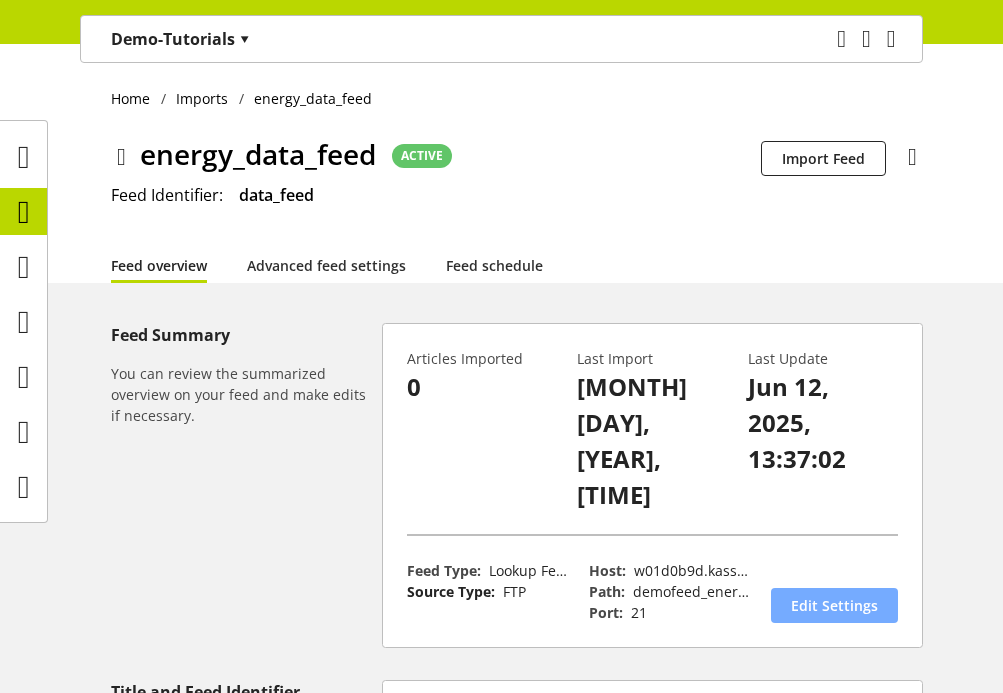 click on "Edit Settings" at bounding box center (834, 605) 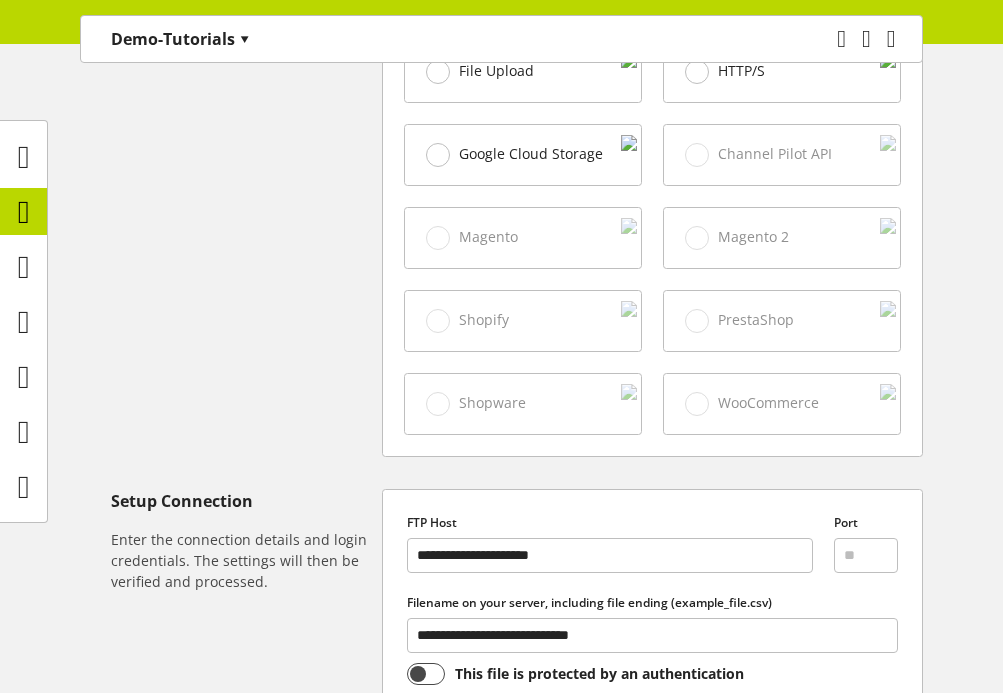 scroll, scrollTop: 1234, scrollLeft: 0, axis: vertical 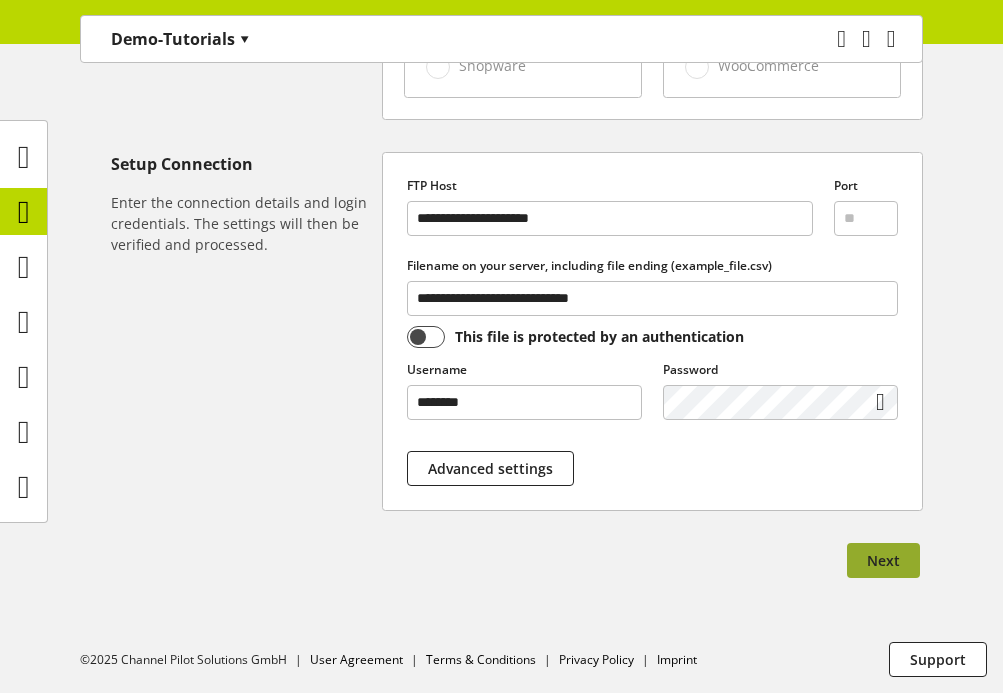 click on "Next" at bounding box center [883, 560] 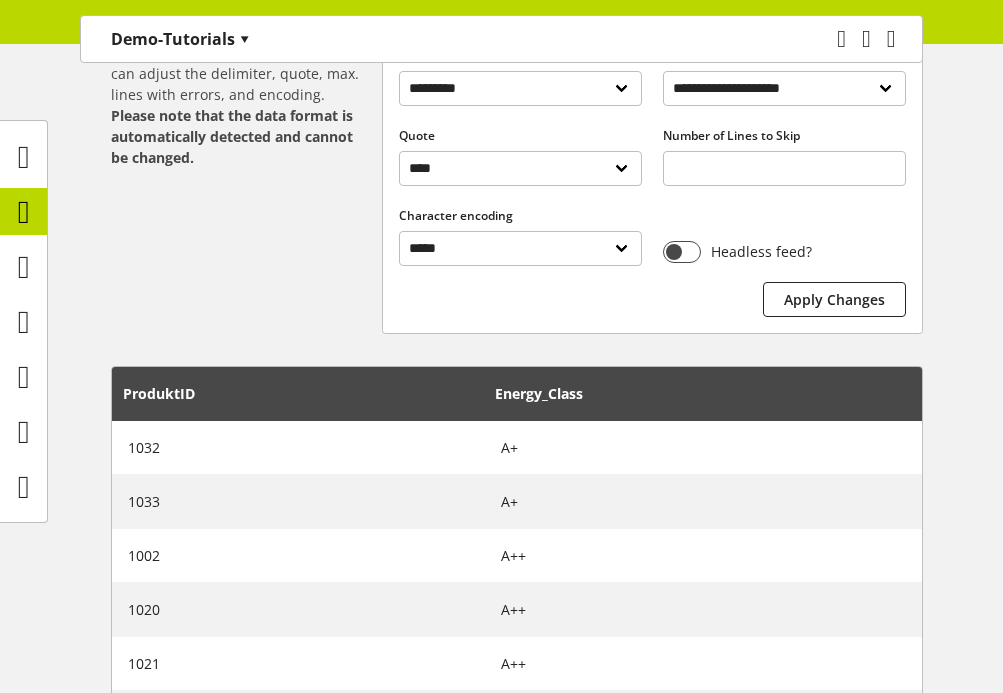 scroll, scrollTop: 808, scrollLeft: 0, axis: vertical 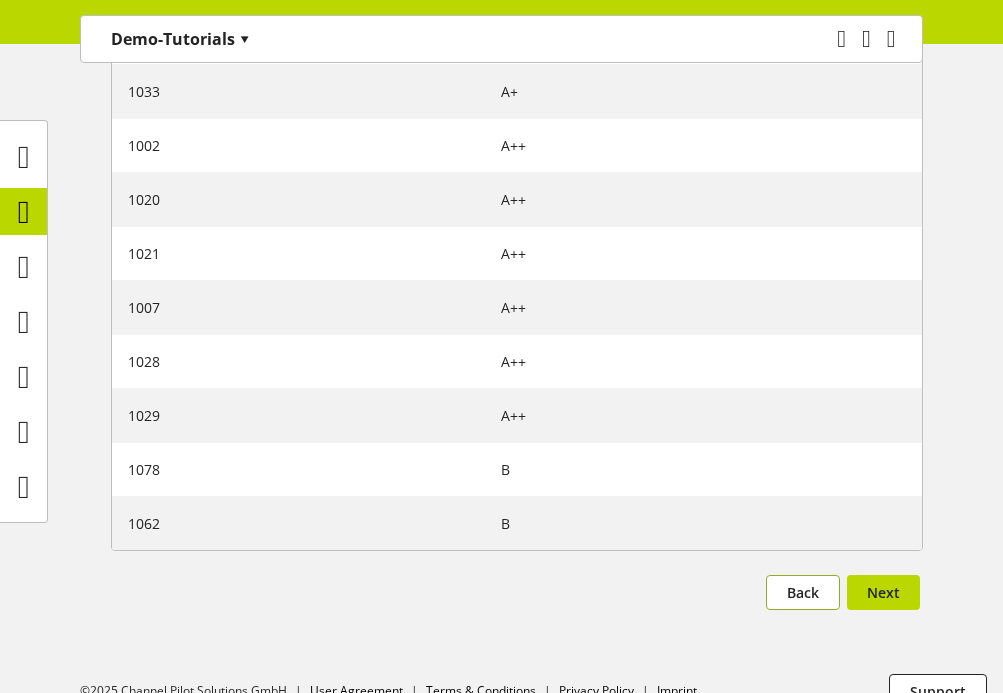 click on "Back" at bounding box center (803, 592) 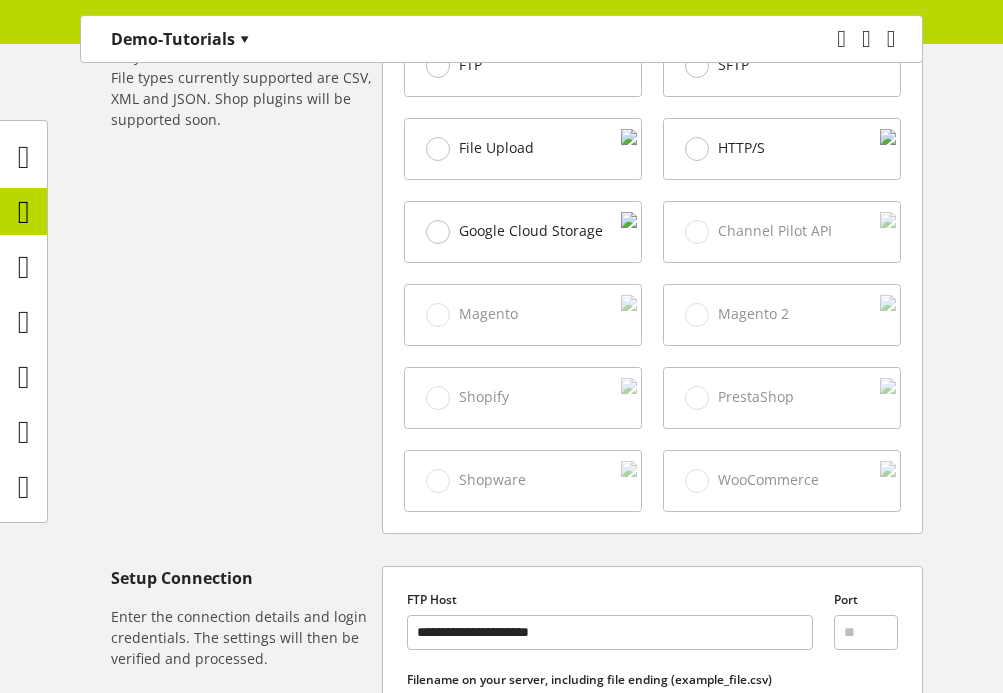 scroll, scrollTop: 1234, scrollLeft: 0, axis: vertical 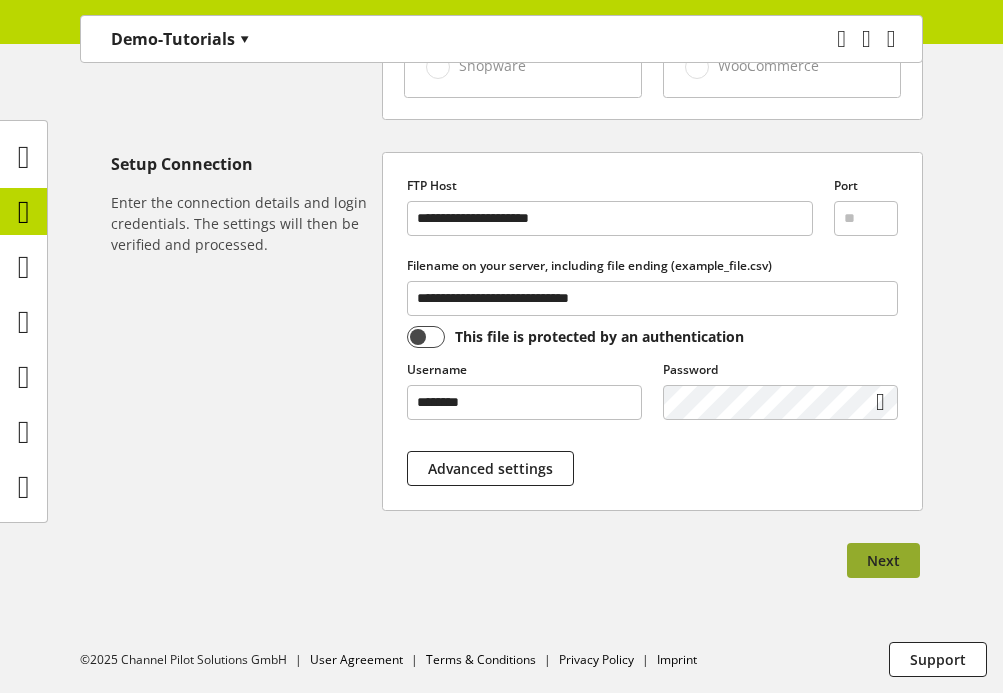 click on "Next" at bounding box center (883, 560) 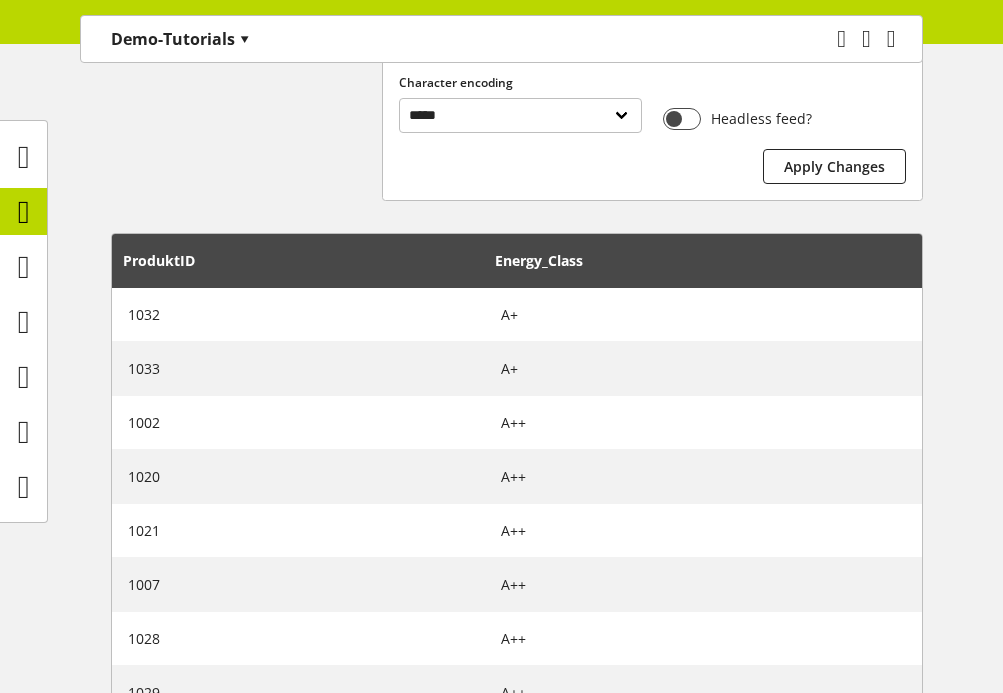 scroll, scrollTop: 808, scrollLeft: 0, axis: vertical 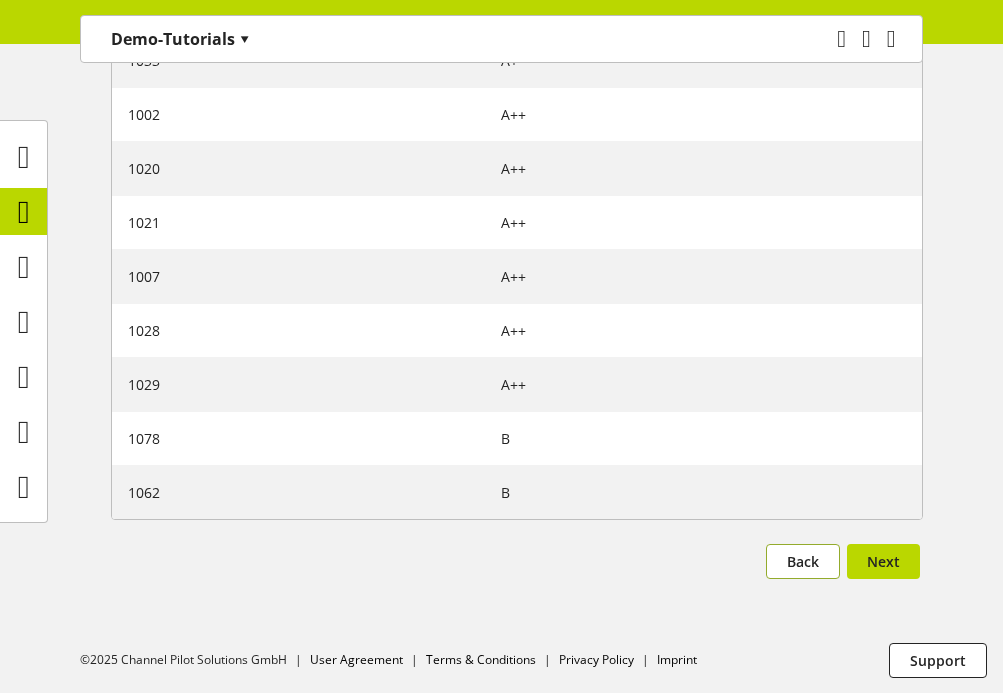 click on "Back" at bounding box center [803, 561] 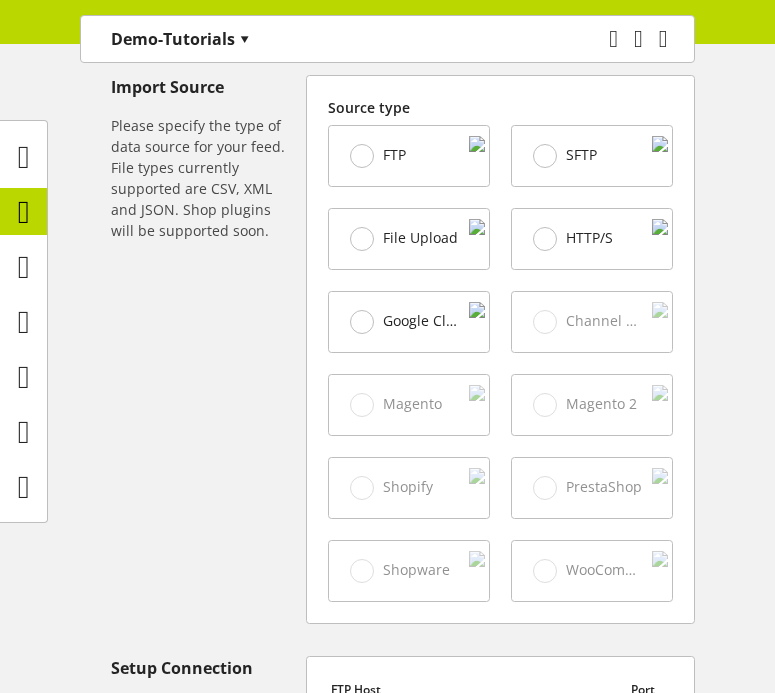 scroll, scrollTop: 1303, scrollLeft: 0, axis: vertical 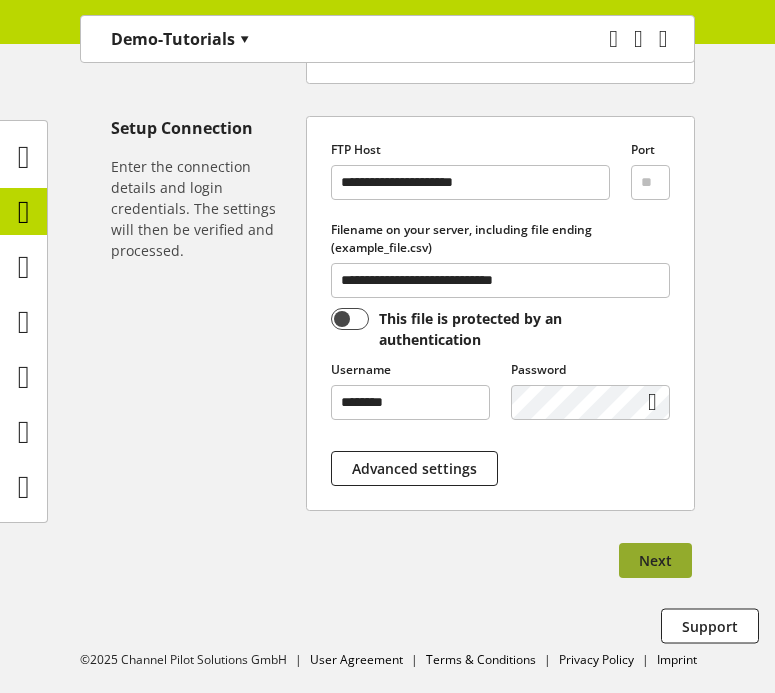 click on "Next" at bounding box center (655, 560) 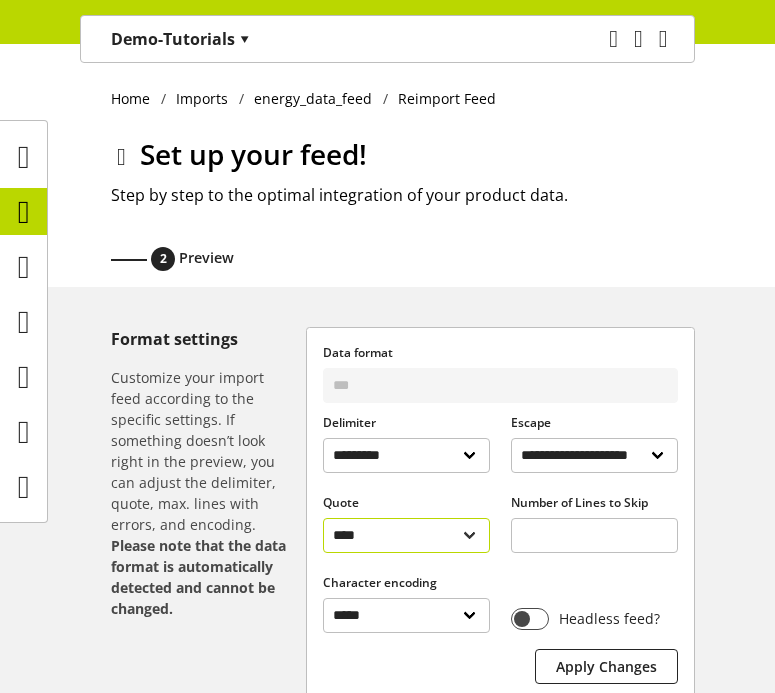 scroll, scrollTop: 808, scrollLeft: 0, axis: vertical 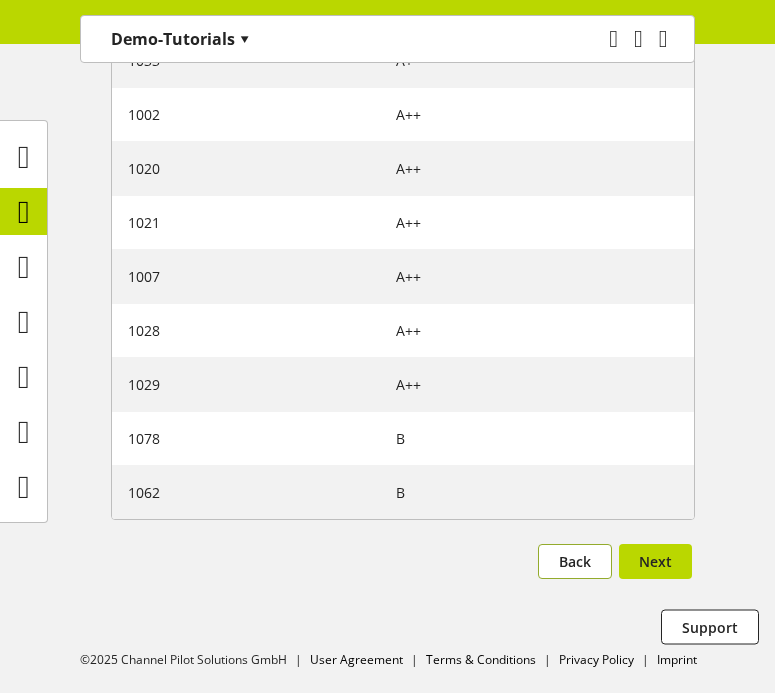 click on "Back" at bounding box center [575, 561] 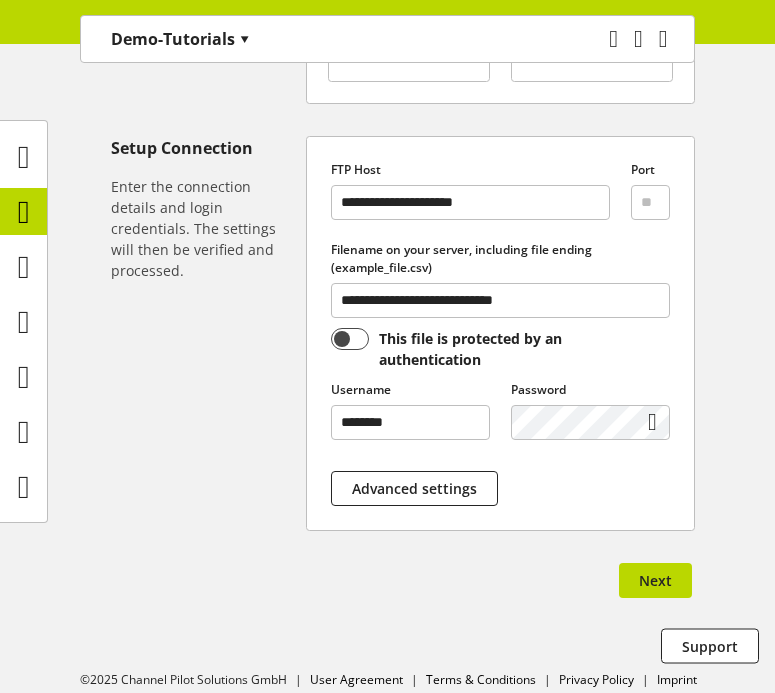 scroll, scrollTop: 1303, scrollLeft: 0, axis: vertical 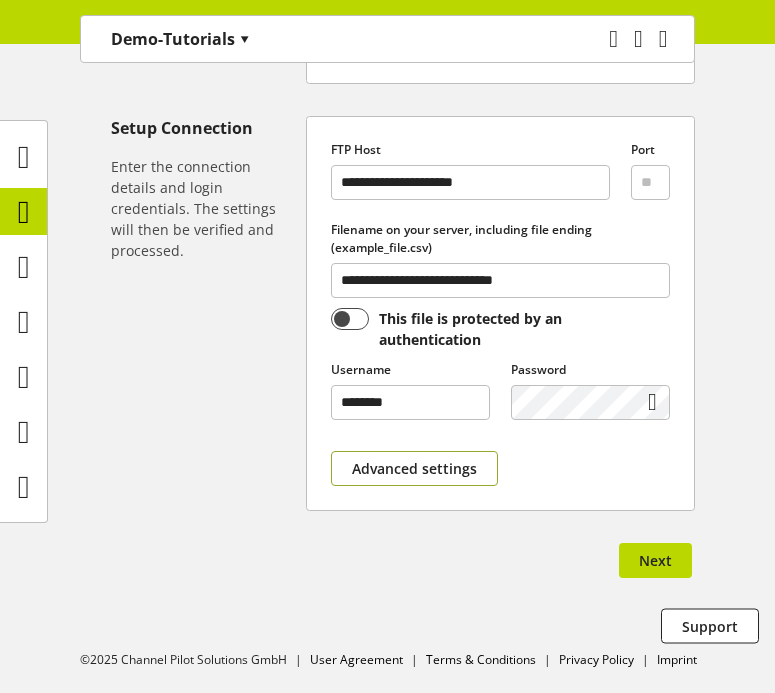 click on "Advanced settings" at bounding box center [414, 468] 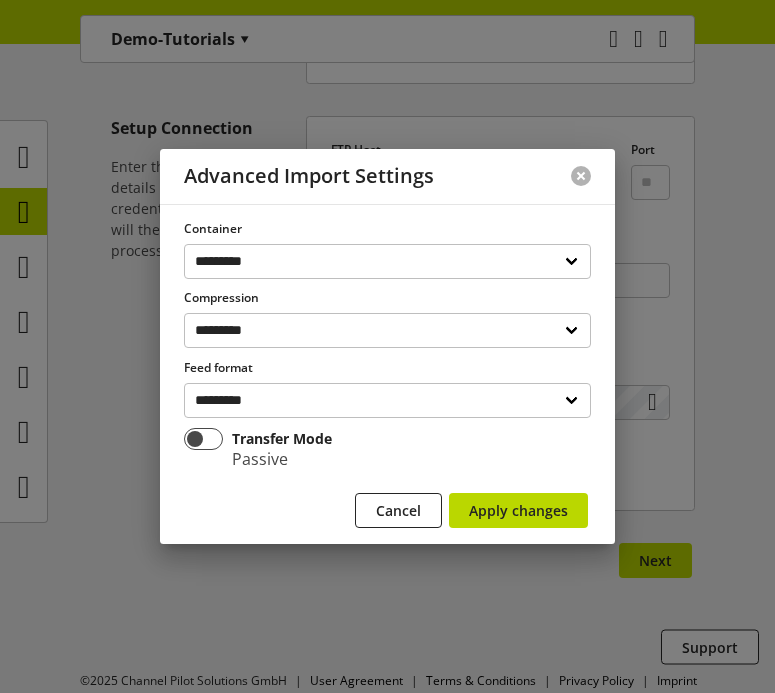 click at bounding box center [581, 176] 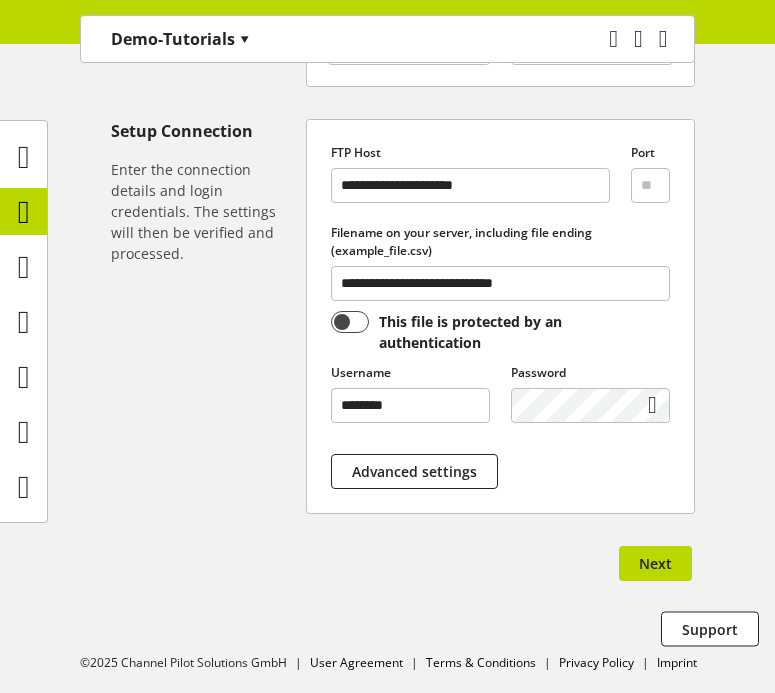 scroll, scrollTop: 1303, scrollLeft: 0, axis: vertical 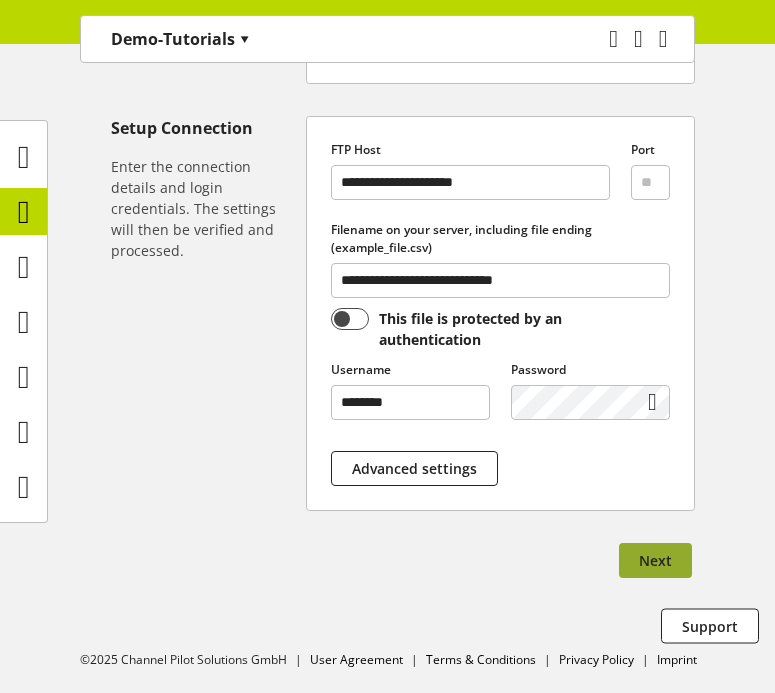 click on "Next" at bounding box center (655, 560) 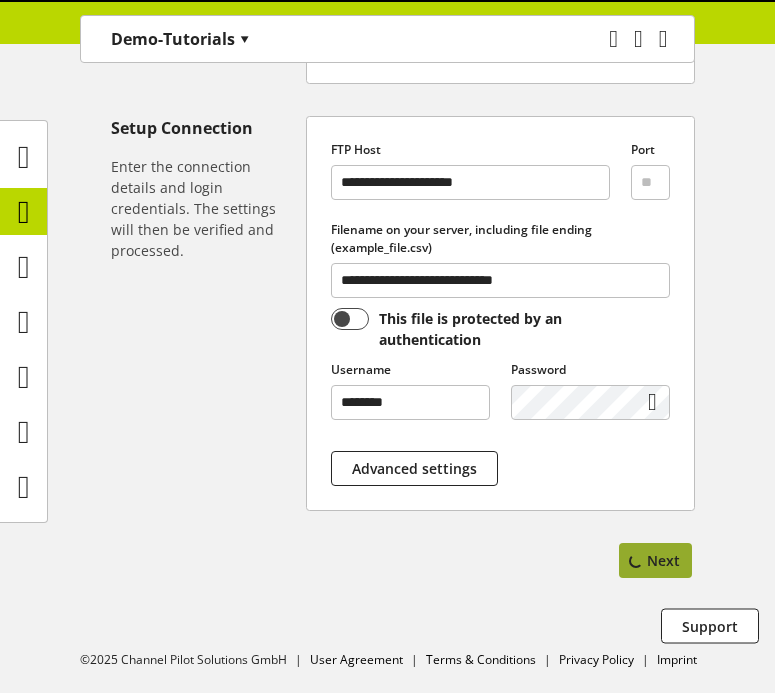 scroll, scrollTop: 0, scrollLeft: 0, axis: both 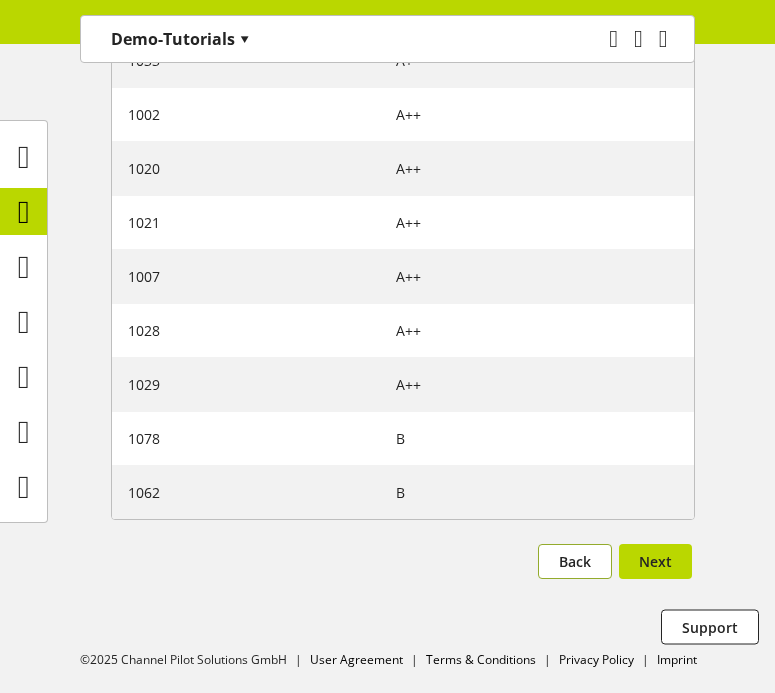 click on "Back" at bounding box center [575, 561] 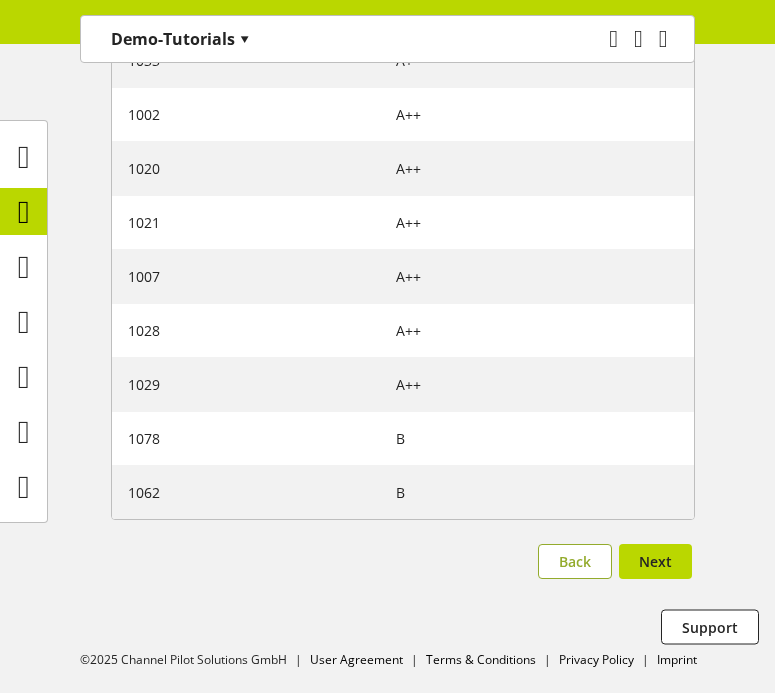 scroll, scrollTop: 1303, scrollLeft: 0, axis: vertical 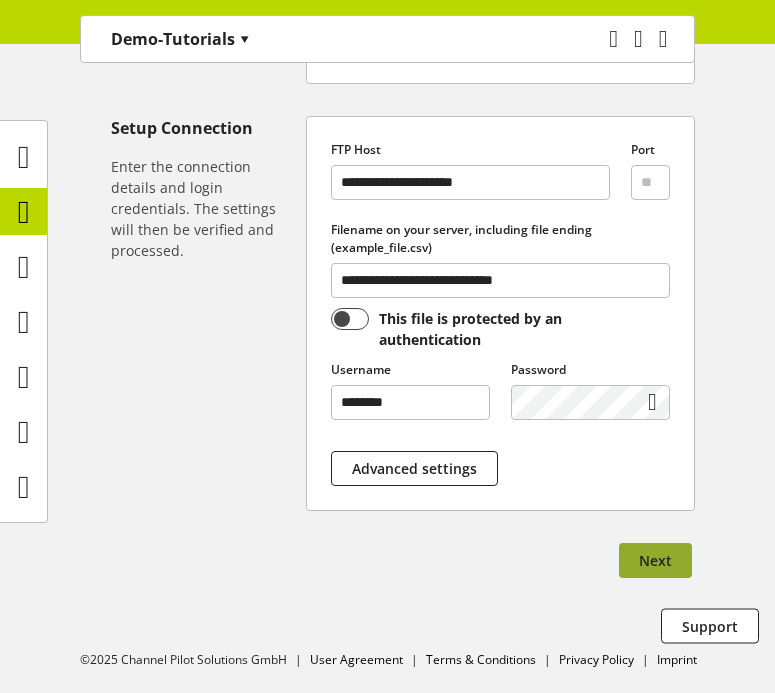 click on "Next" at bounding box center (655, 560) 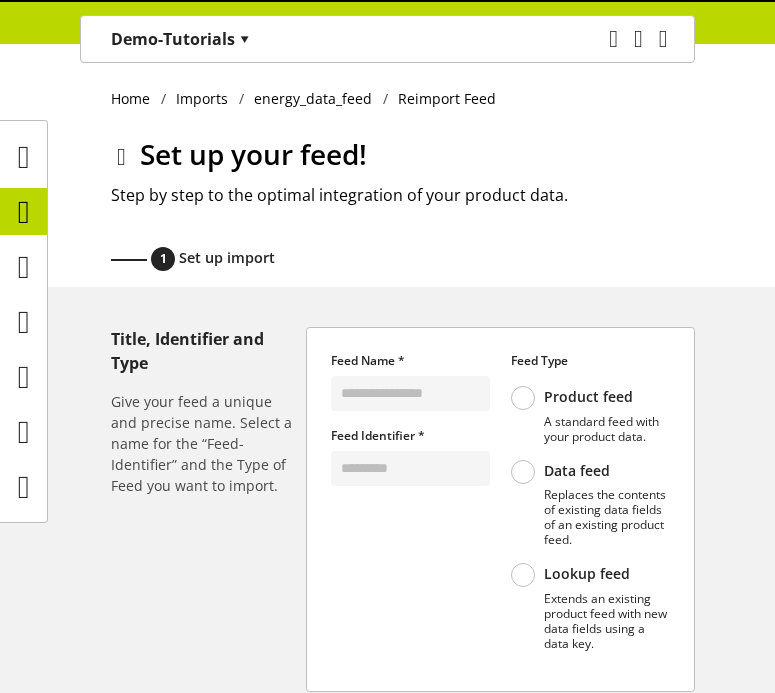 scroll, scrollTop: 380, scrollLeft: 0, axis: vertical 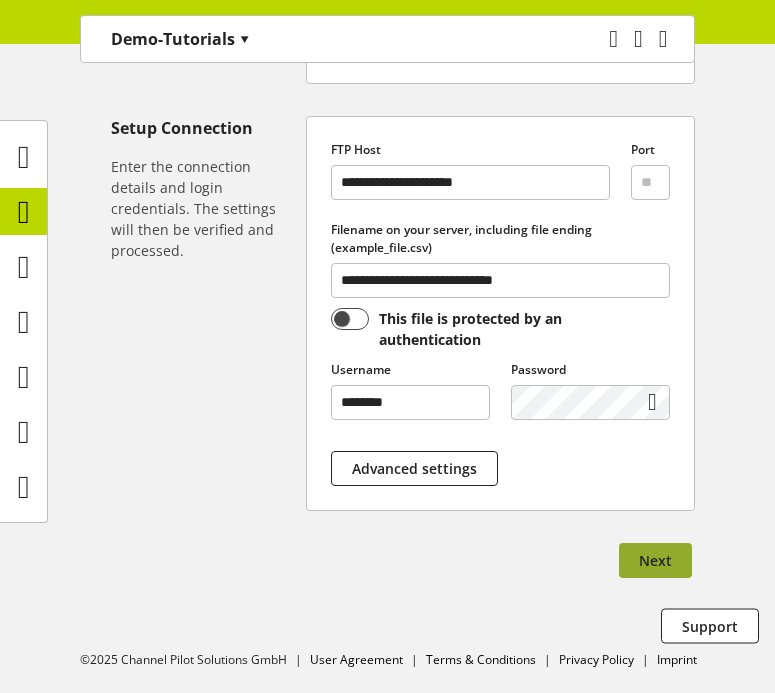 click on "Next" at bounding box center (655, 560) 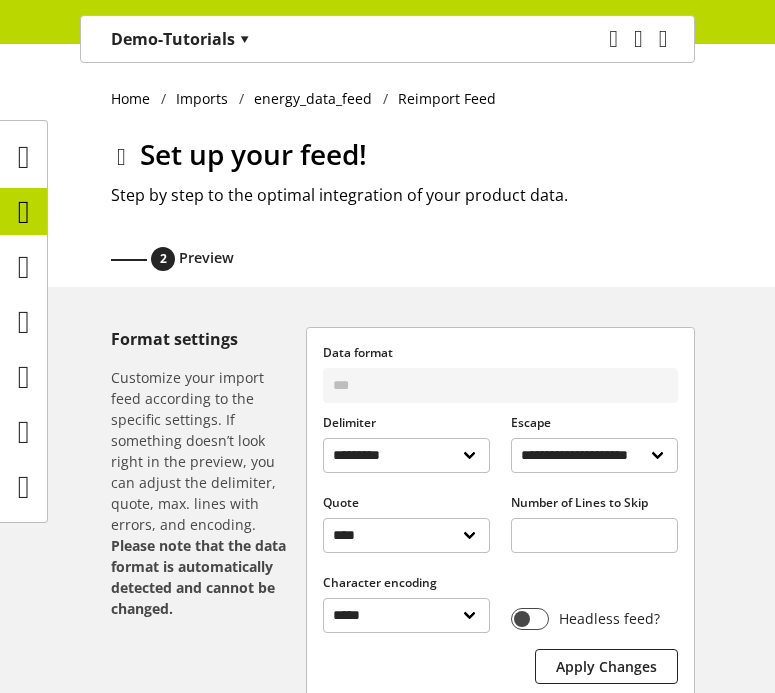 scroll, scrollTop: 808, scrollLeft: 0, axis: vertical 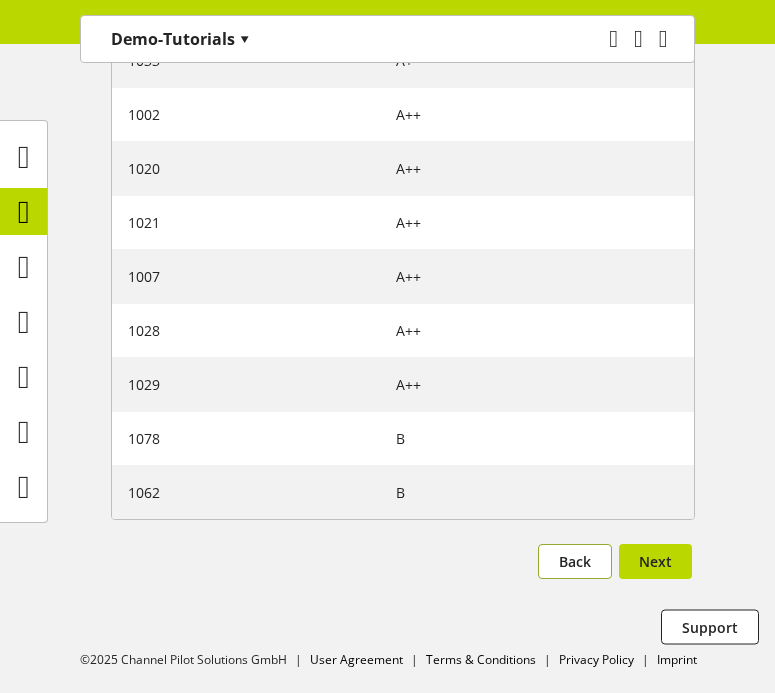 click on "Back" at bounding box center [575, 561] 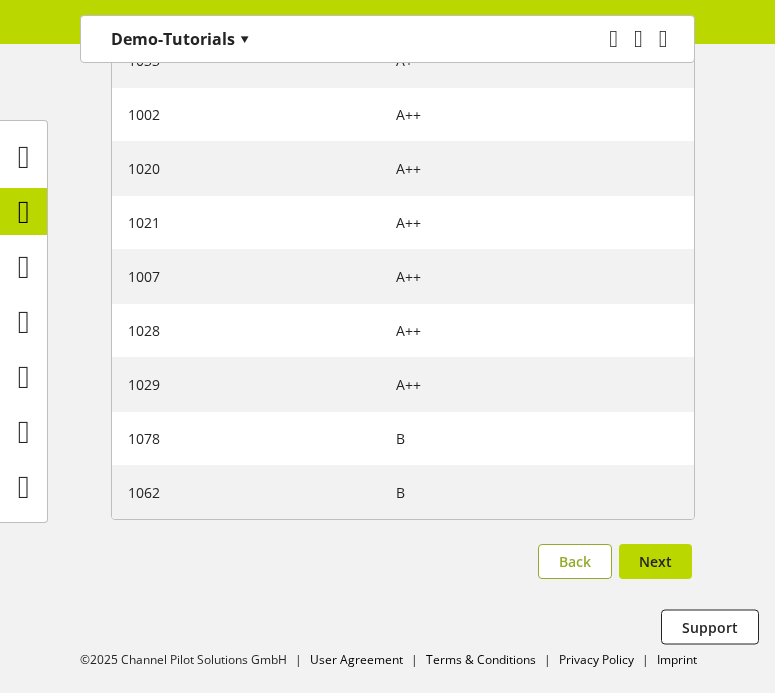 scroll, scrollTop: 1303, scrollLeft: 0, axis: vertical 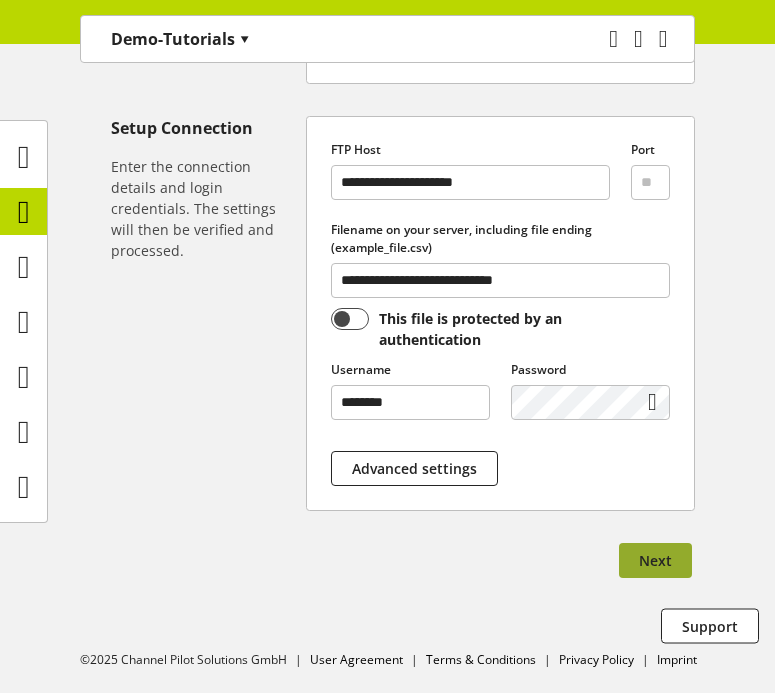 click on "Next" at bounding box center [655, 560] 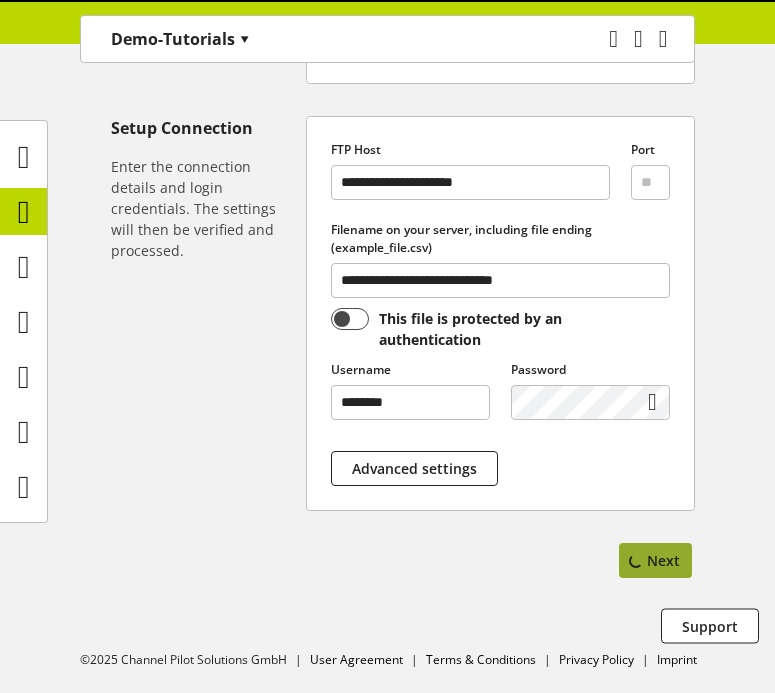 scroll, scrollTop: 0, scrollLeft: 0, axis: both 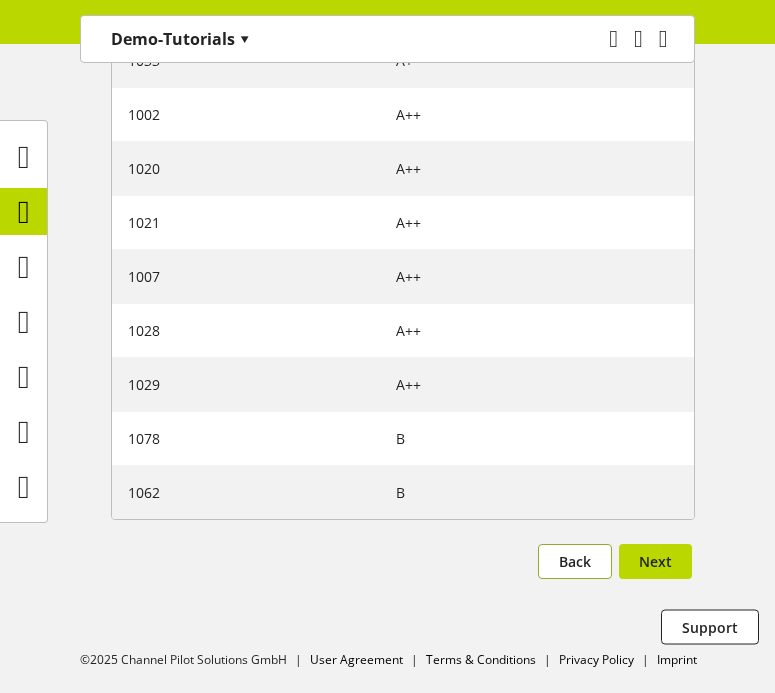 click on "Back" at bounding box center [575, 561] 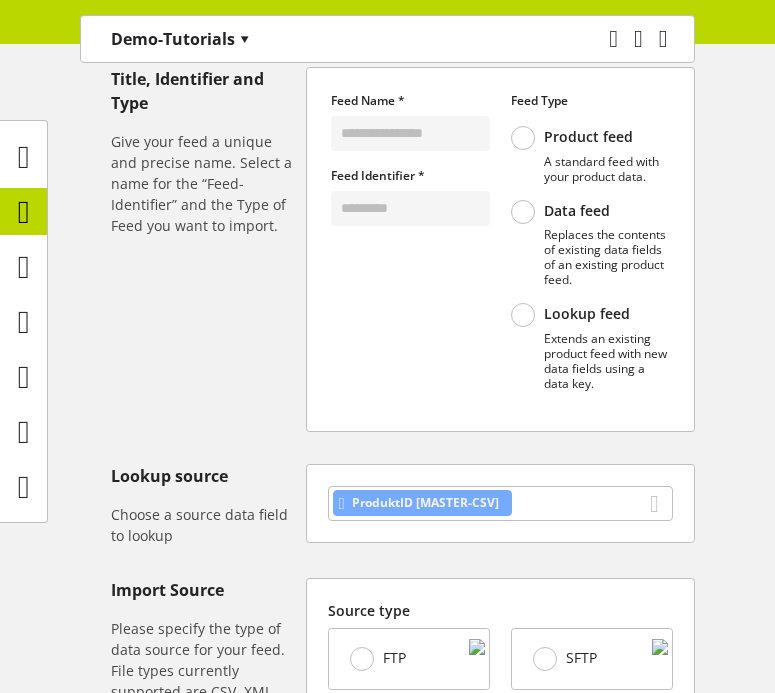 scroll, scrollTop: 1303, scrollLeft: 0, axis: vertical 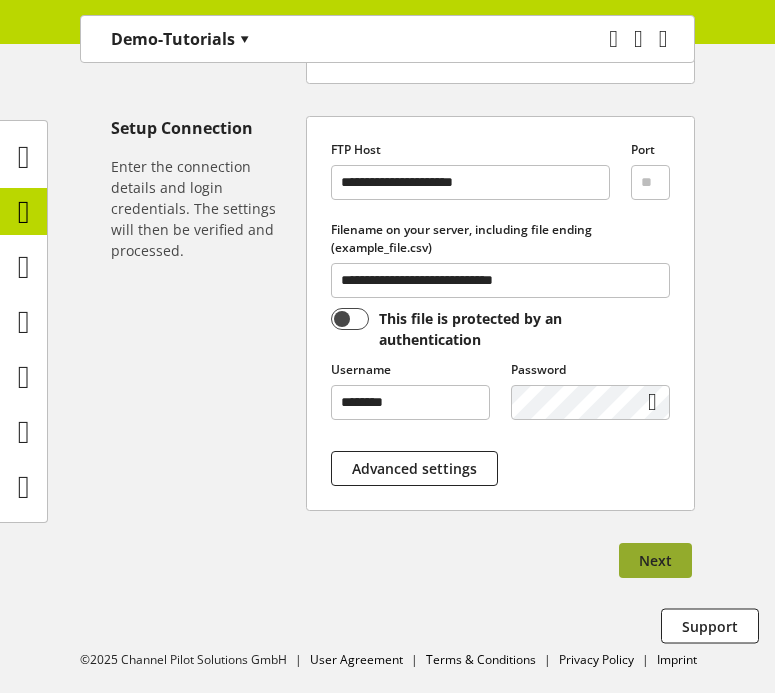 click on "Next" at bounding box center (655, 560) 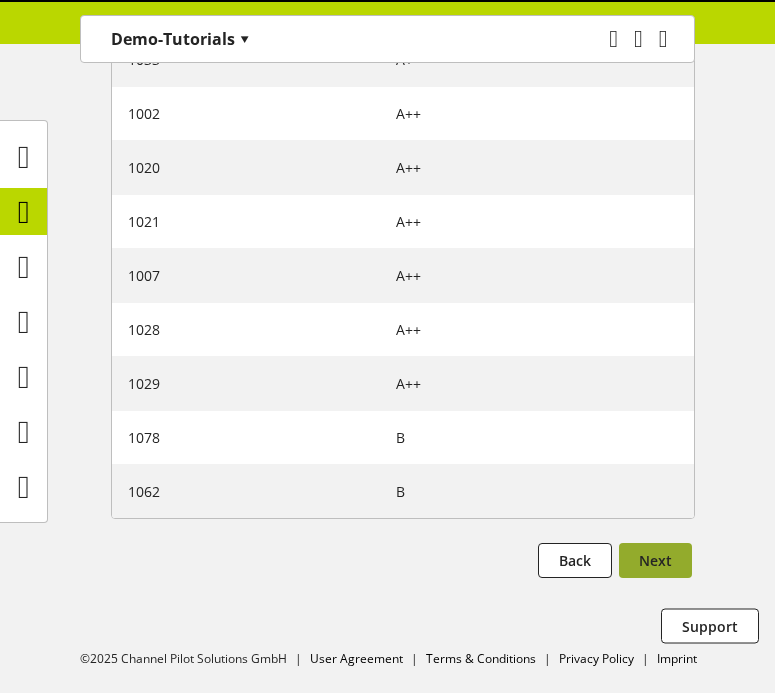 scroll, scrollTop: 0, scrollLeft: 0, axis: both 